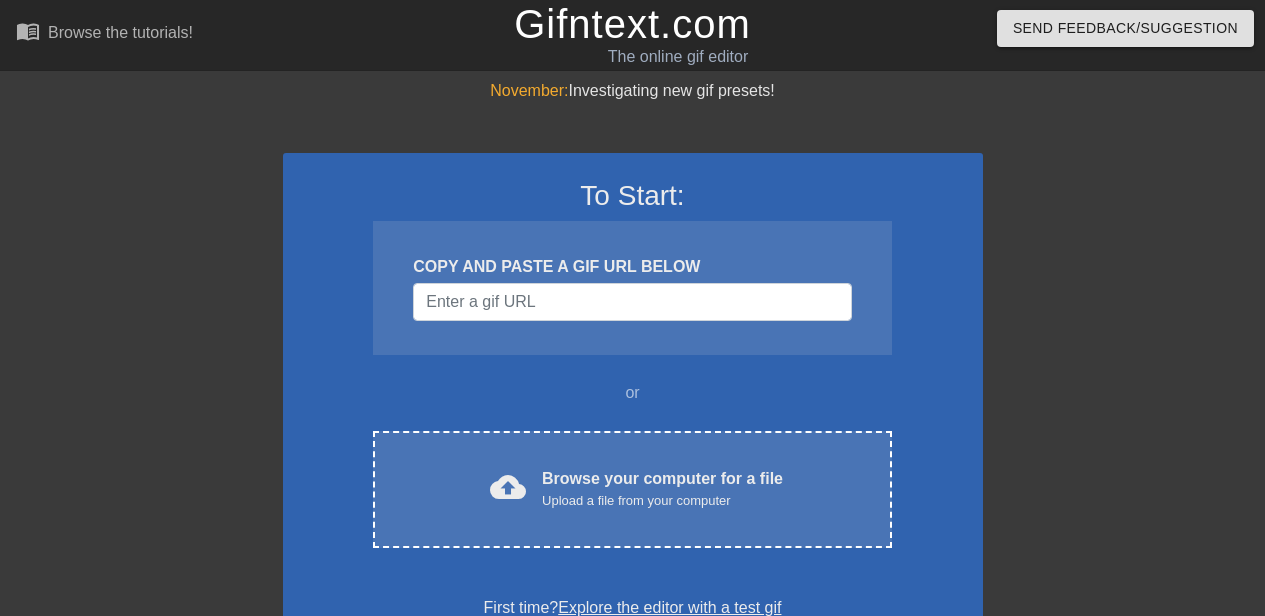 scroll, scrollTop: 0, scrollLeft: 0, axis: both 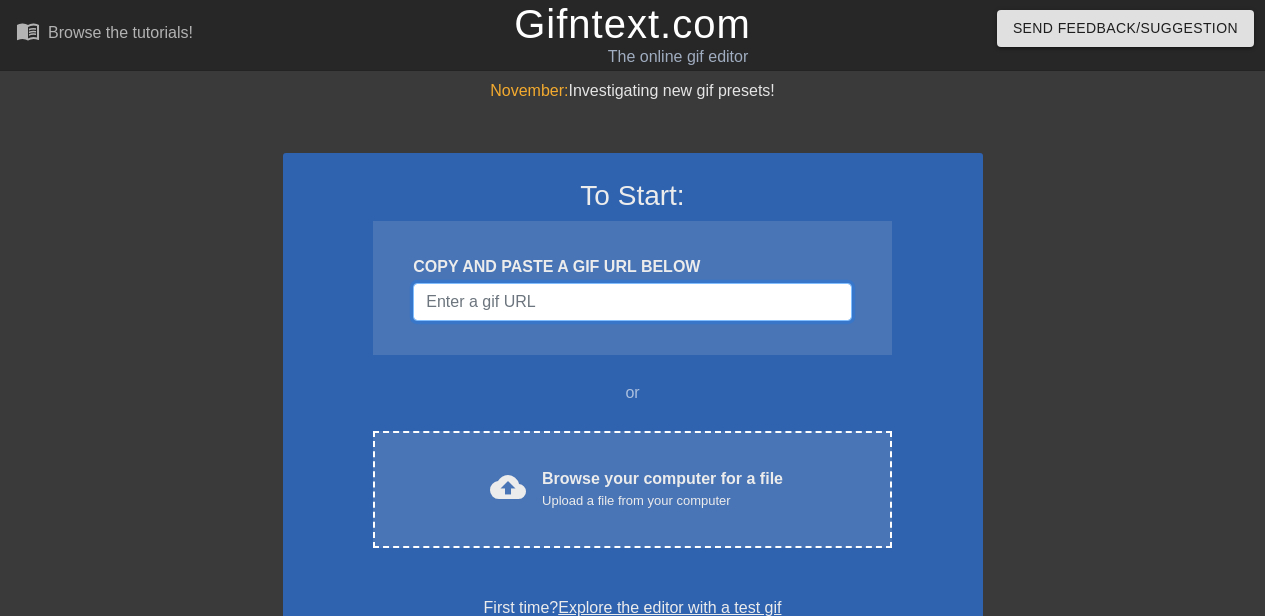 click at bounding box center (632, 302) 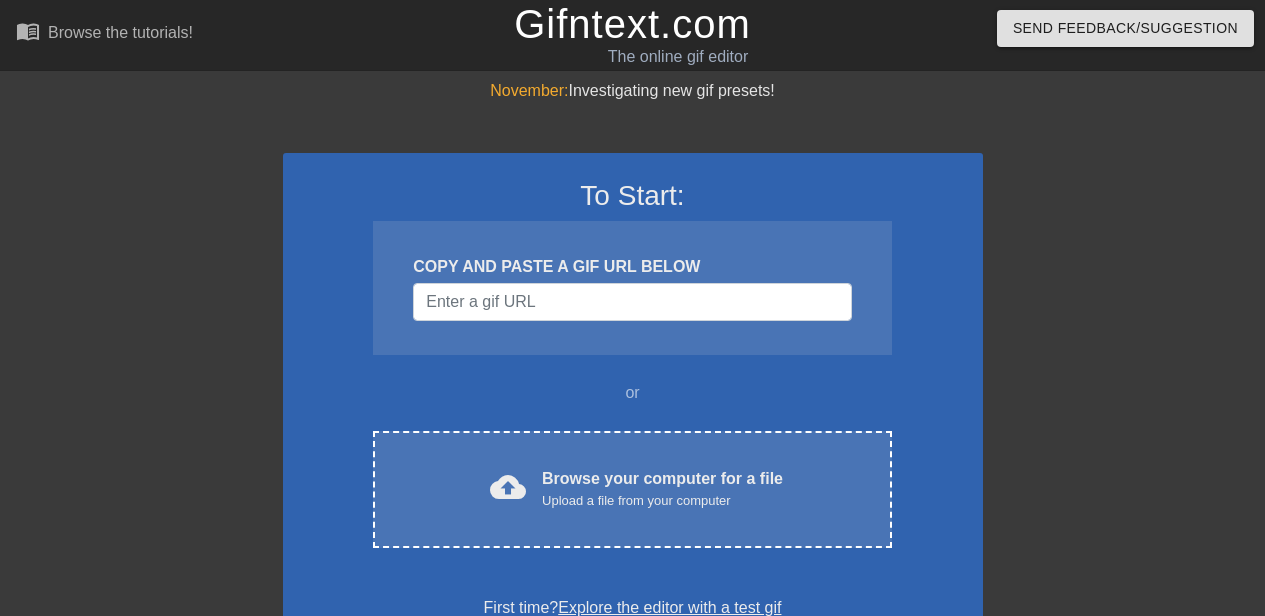 scroll, scrollTop: 0, scrollLeft: 0, axis: both 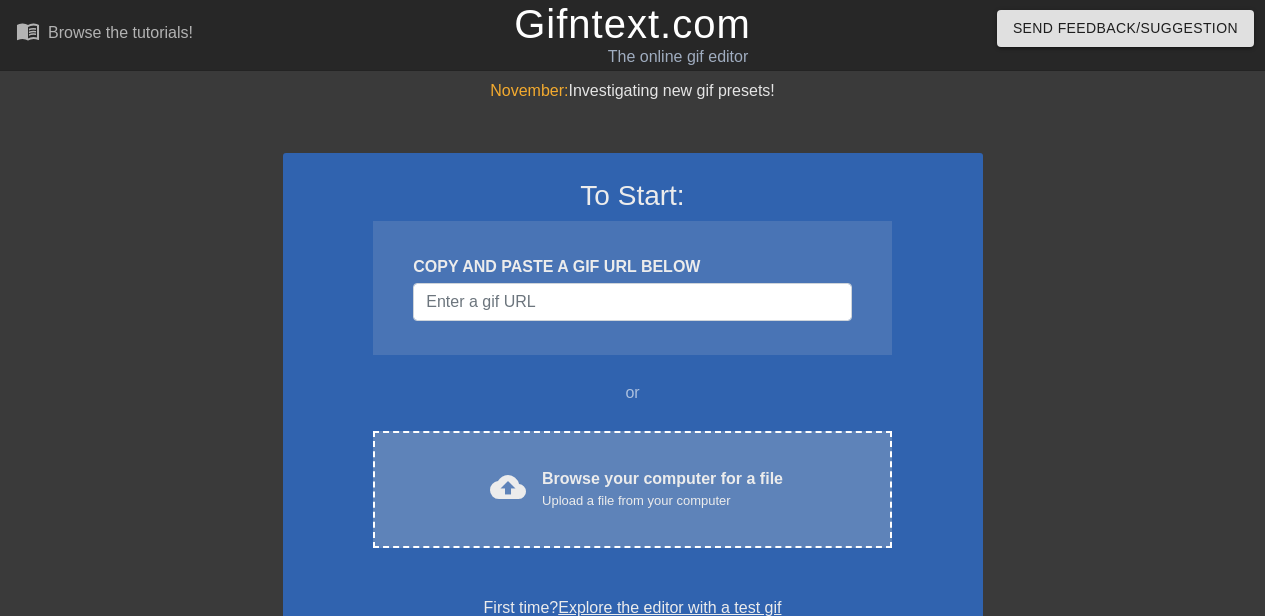 click on "cloud_upload Browse your computer for a file Upload a file from your computer Choose files" at bounding box center [632, 489] 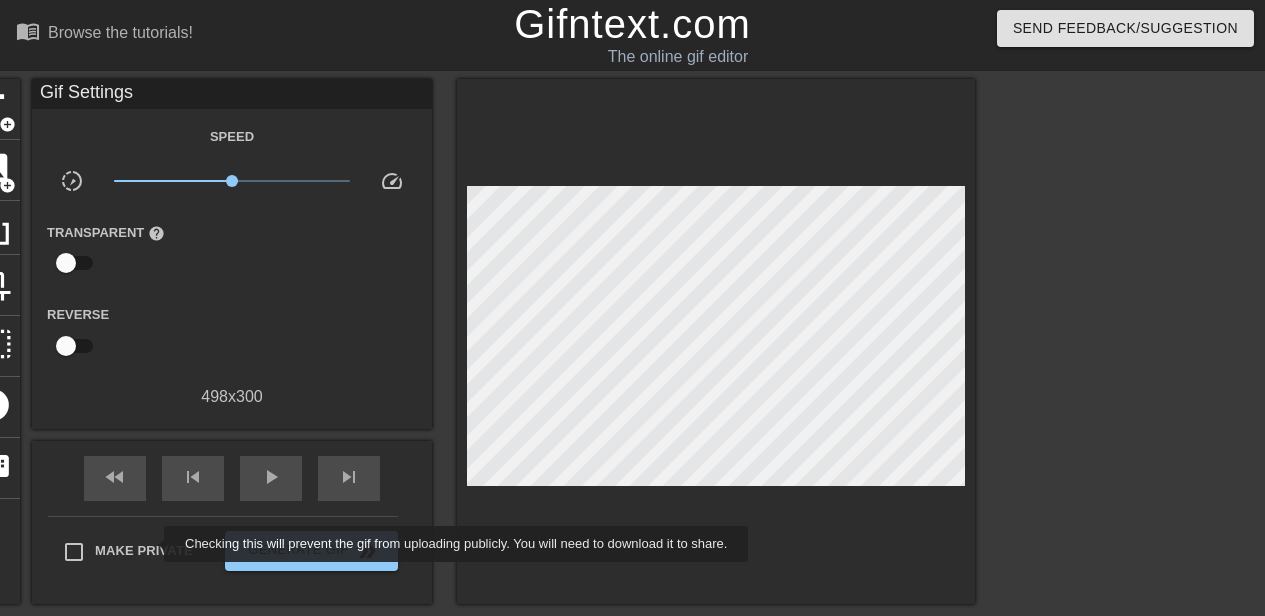 click on "Make Private" at bounding box center [144, 551] 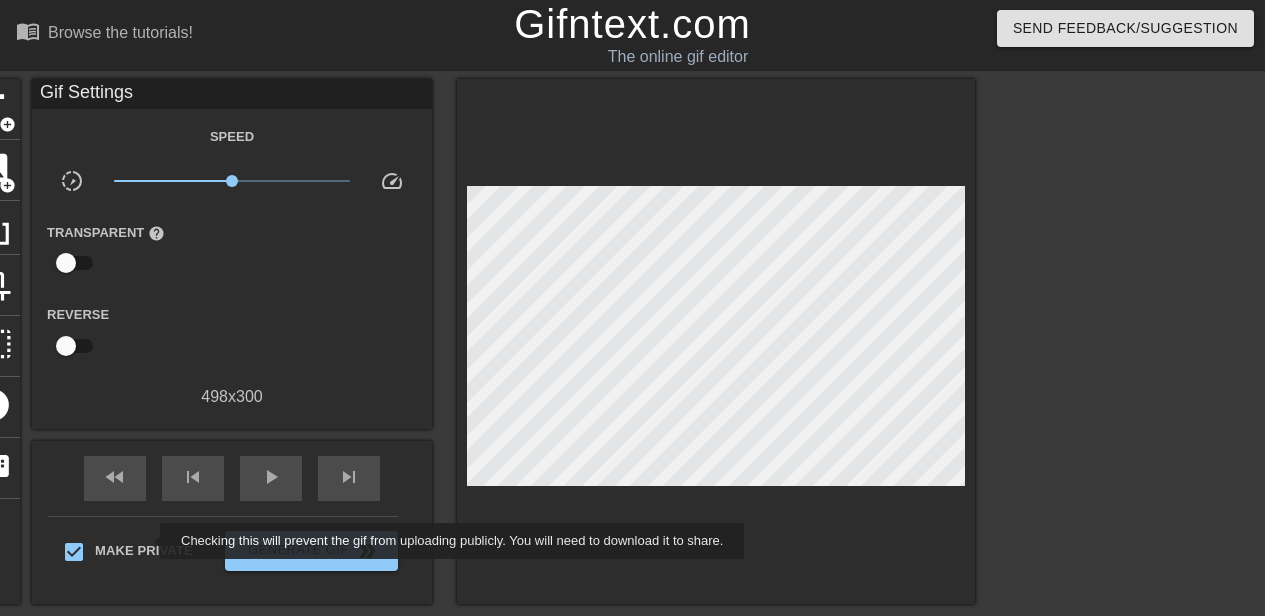 click on "Make Private" at bounding box center [144, 551] 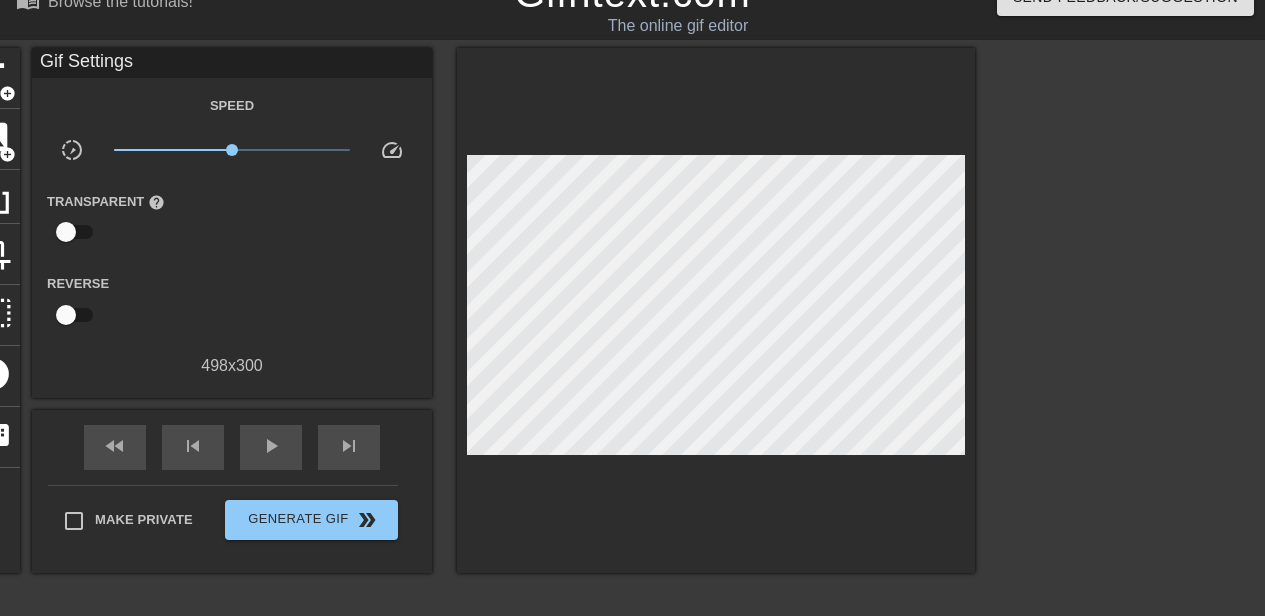 scroll, scrollTop: 27, scrollLeft: 0, axis: vertical 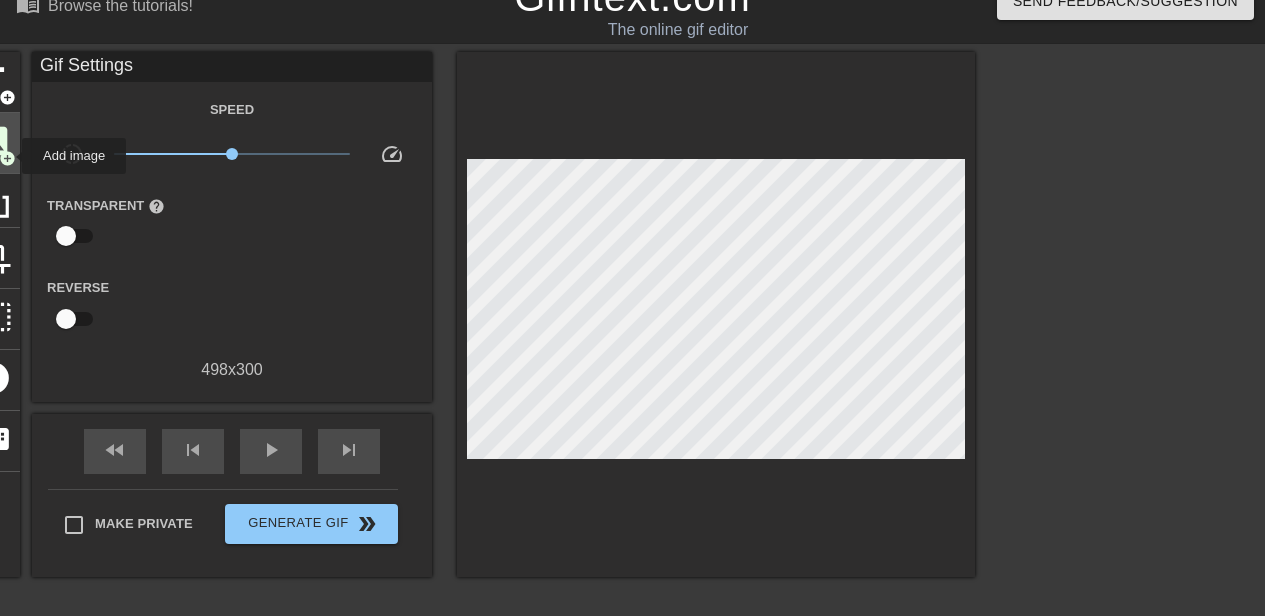 click on "add_circle" at bounding box center [7, 158] 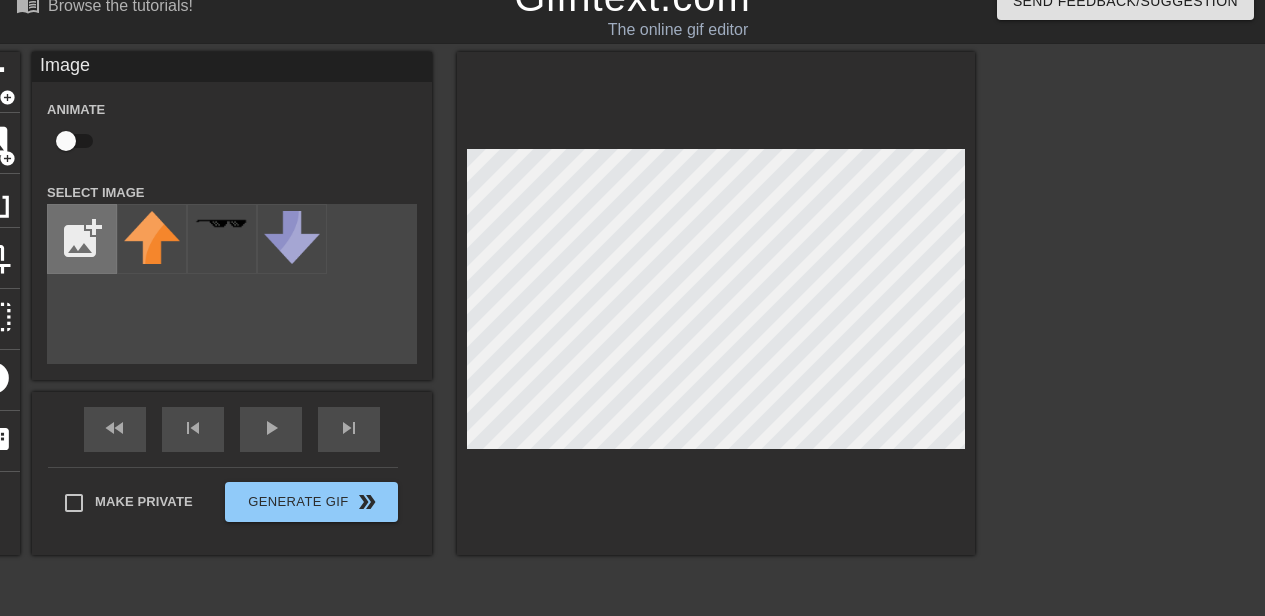click at bounding box center (82, 239) 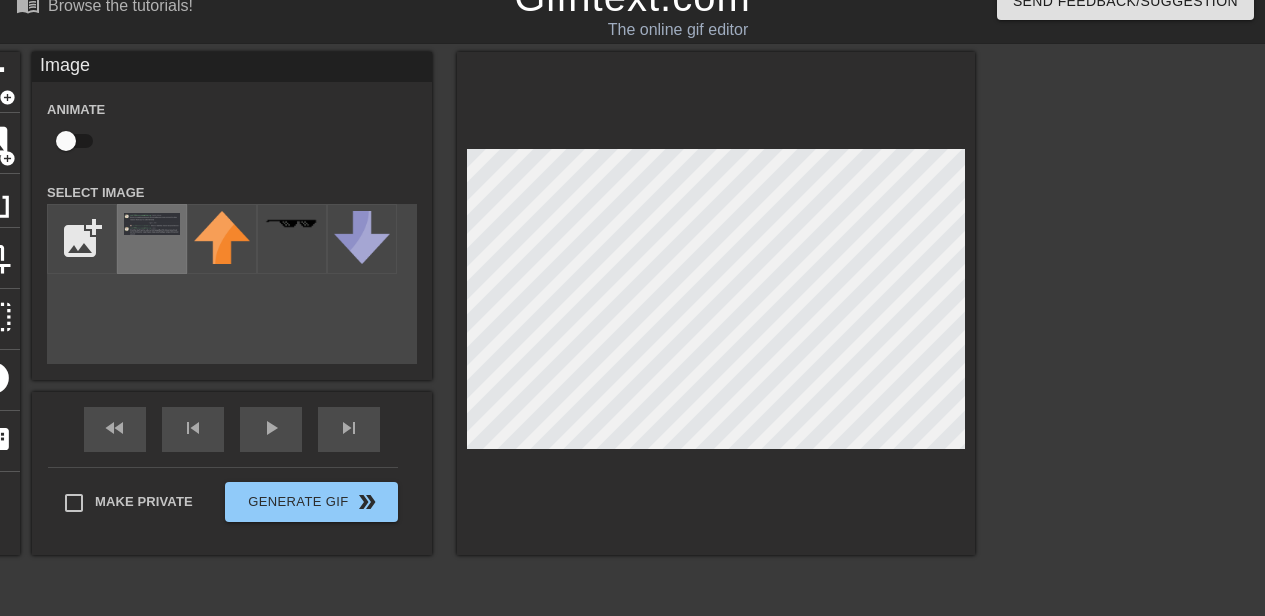 click at bounding box center [152, 224] 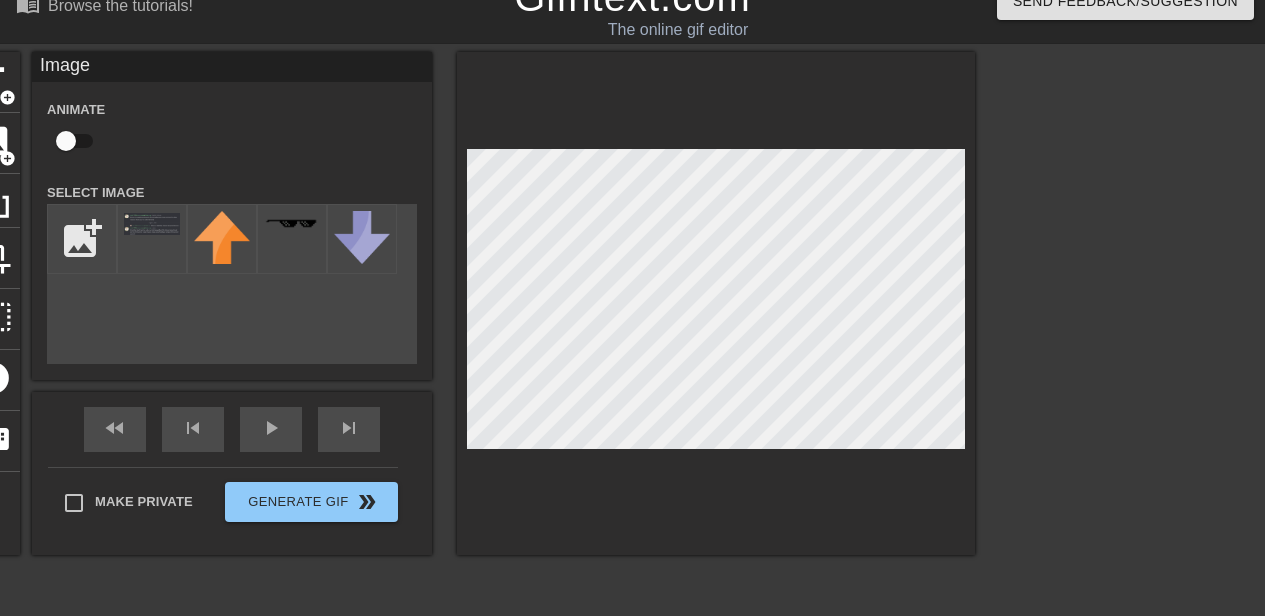click at bounding box center [716, 303] 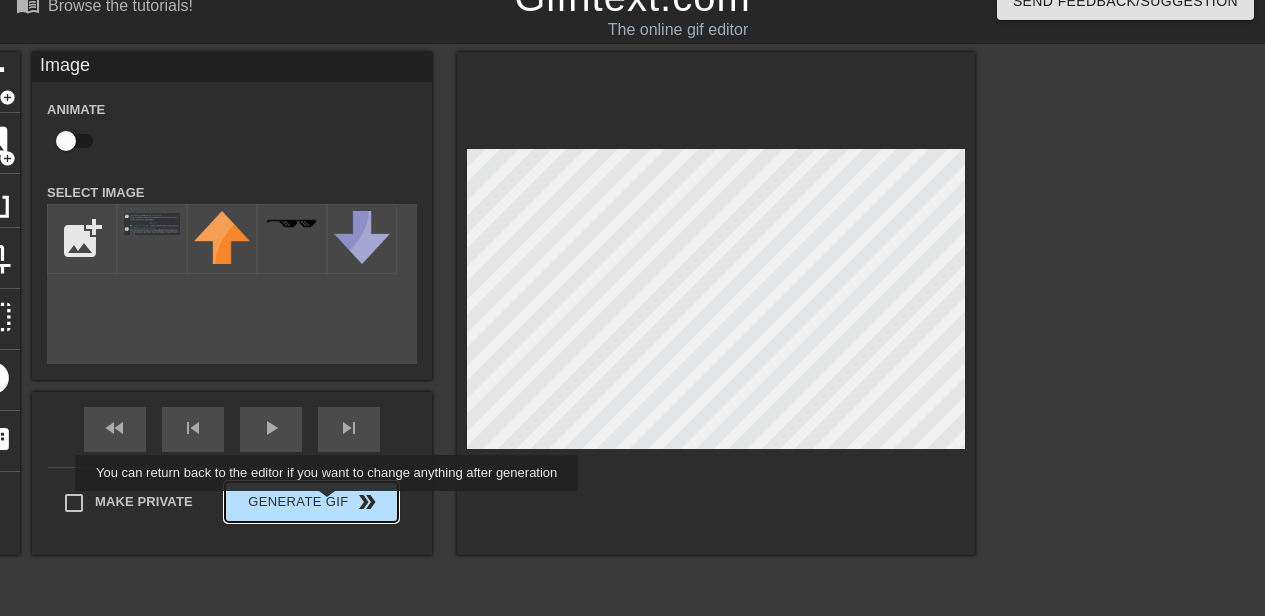 click on "Generate Gif double_arrow" at bounding box center [311, 502] 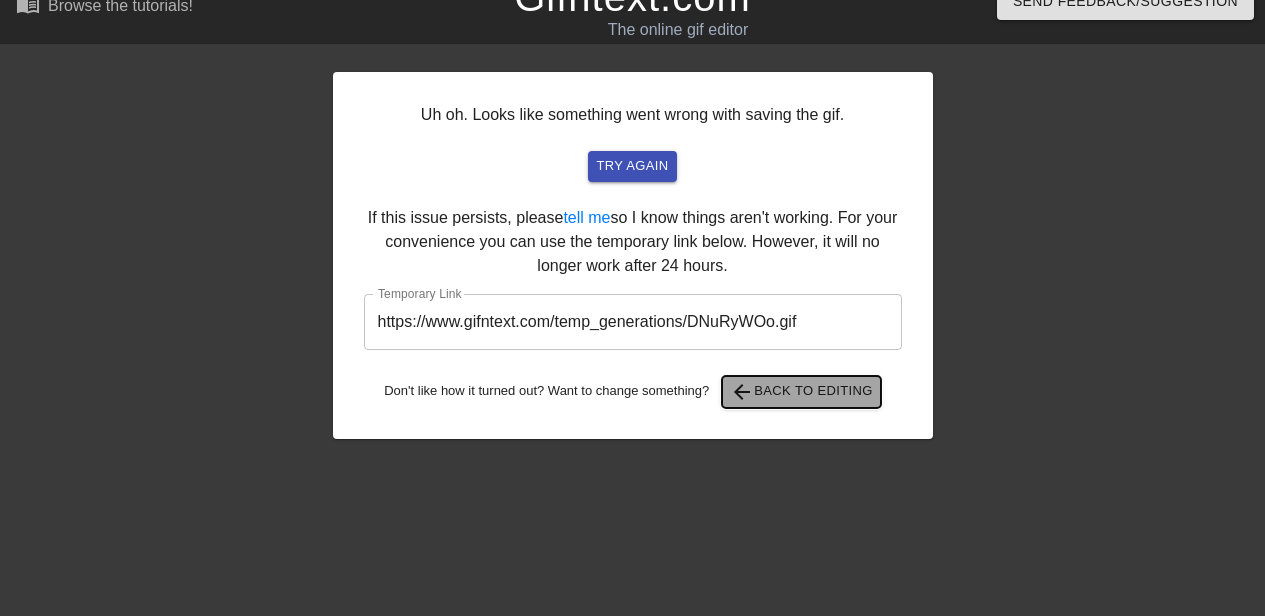 click on "arrow_back Back to Editing" at bounding box center [801, 392] 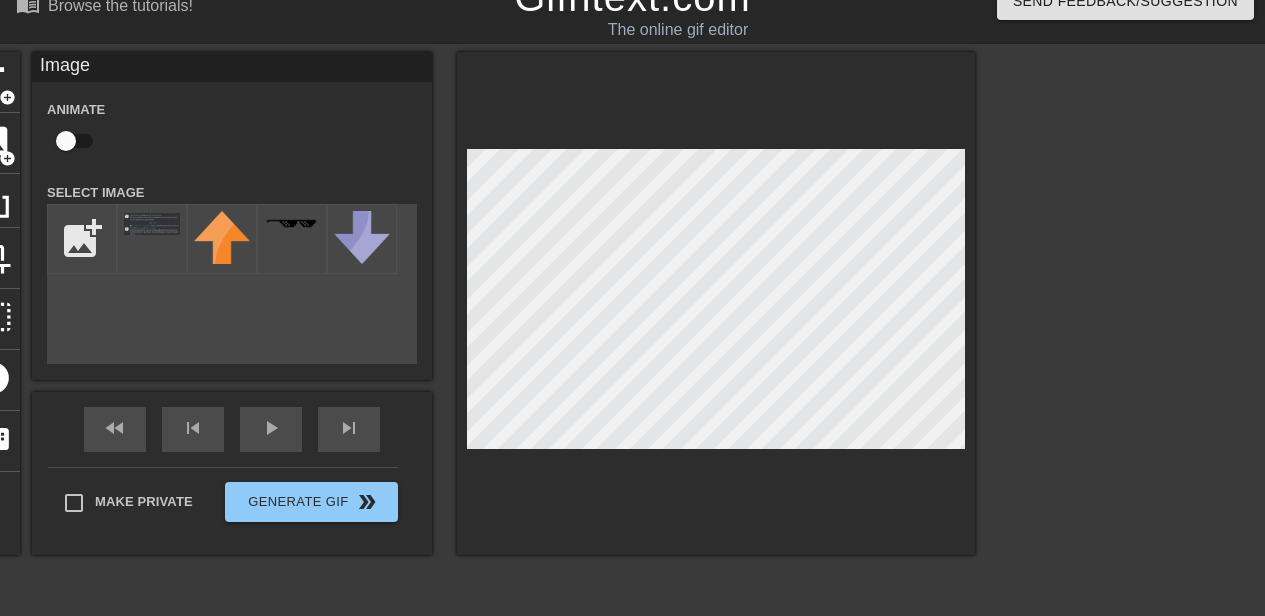 scroll, scrollTop: 0, scrollLeft: 0, axis: both 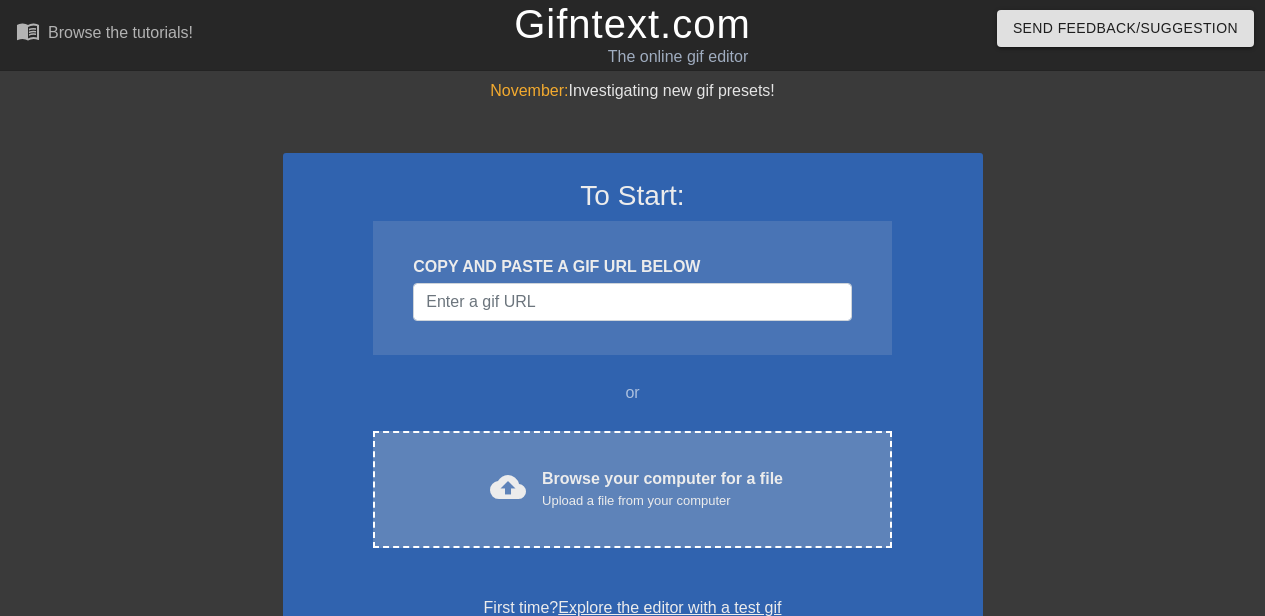click on "Browse your computer for a file Upload a file from your computer" at bounding box center (662, 489) 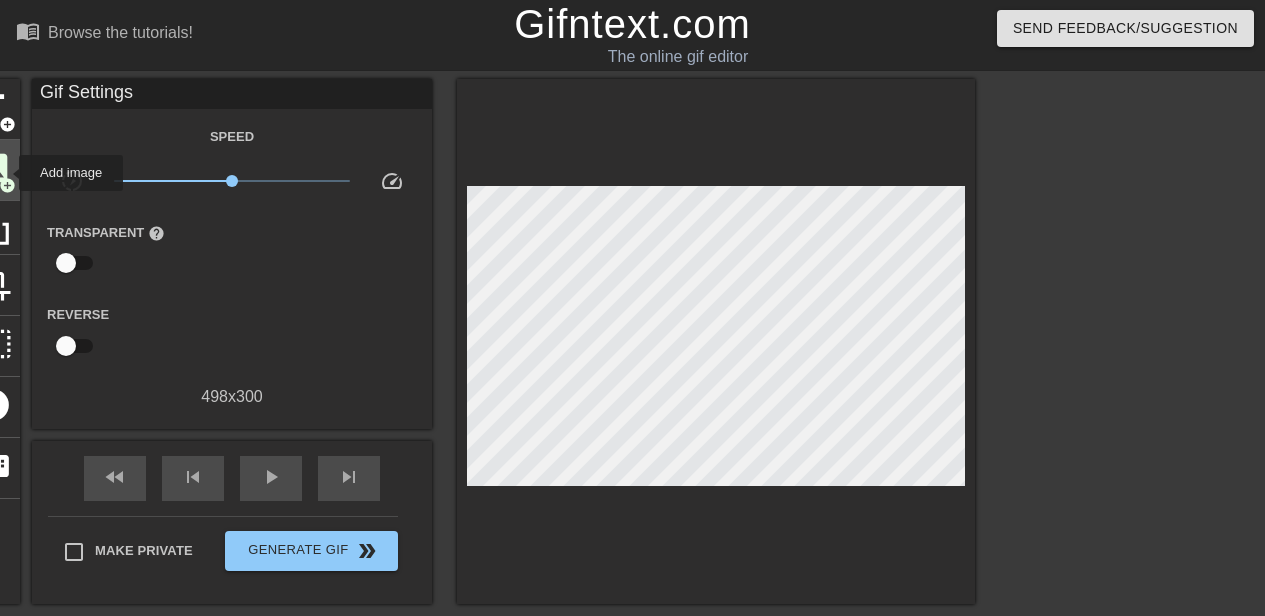 click on "image" at bounding box center [-7, 168] 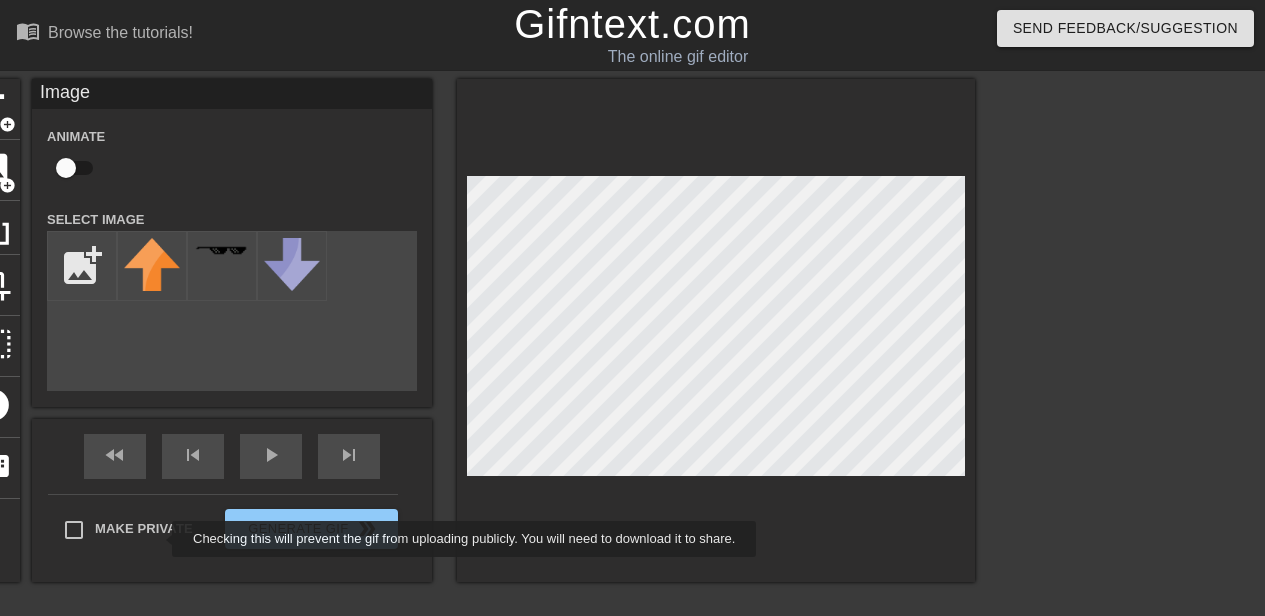 click on "Make Private" at bounding box center (123, 530) 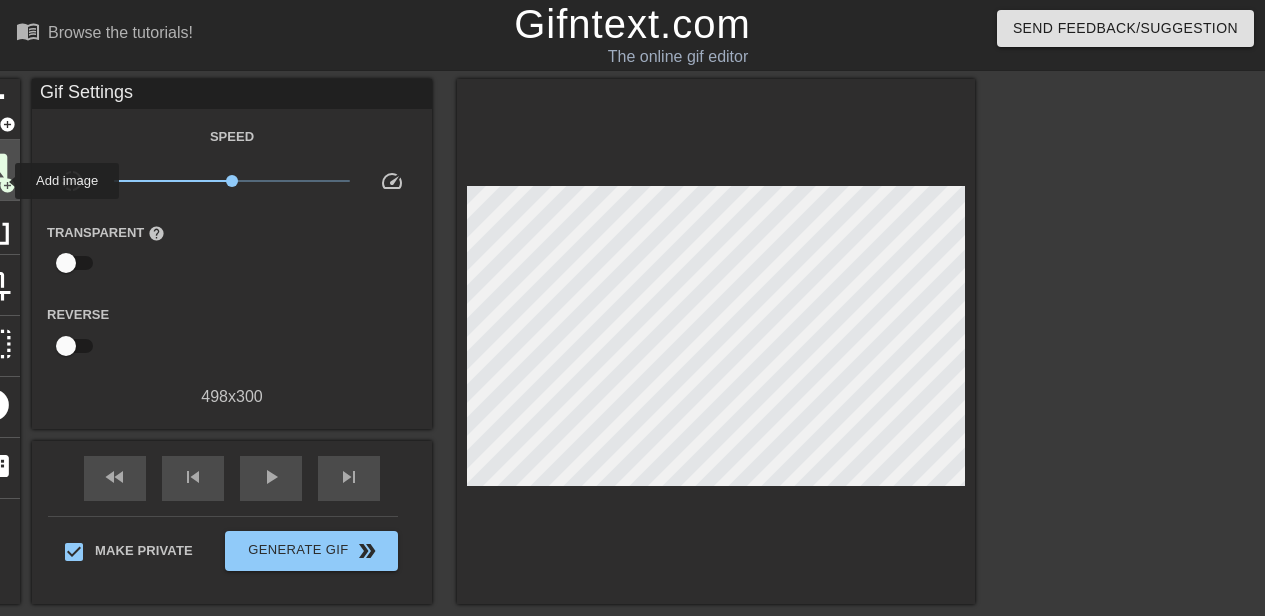 click on "add_circle" at bounding box center [7, 185] 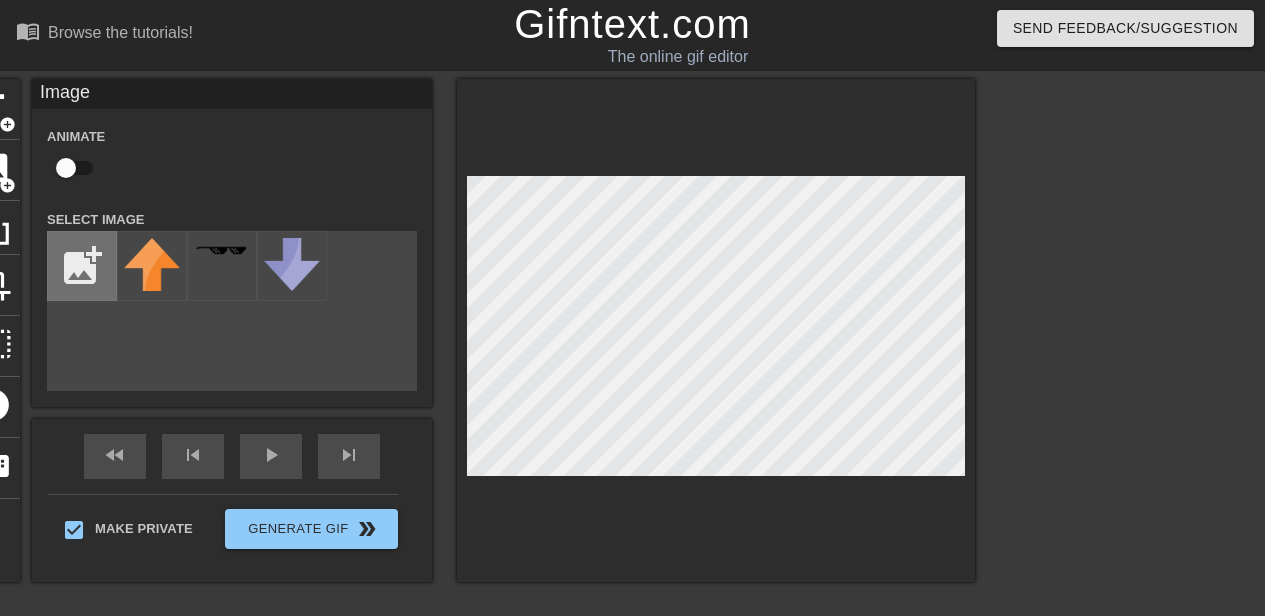 click at bounding box center [82, 266] 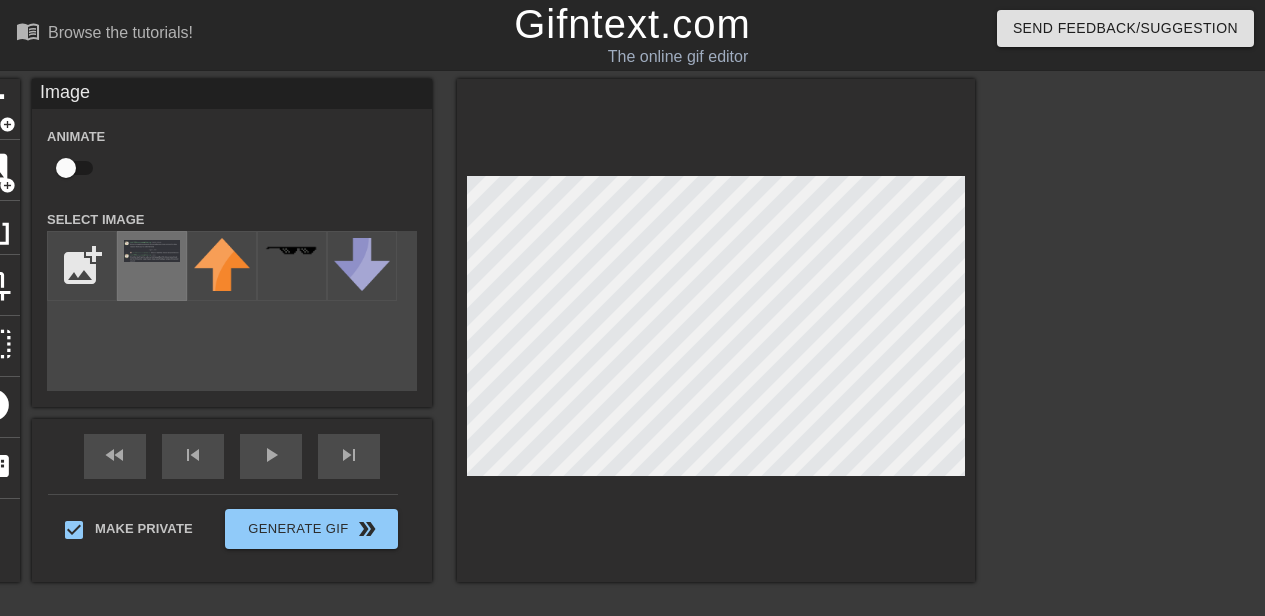 click at bounding box center [152, 266] 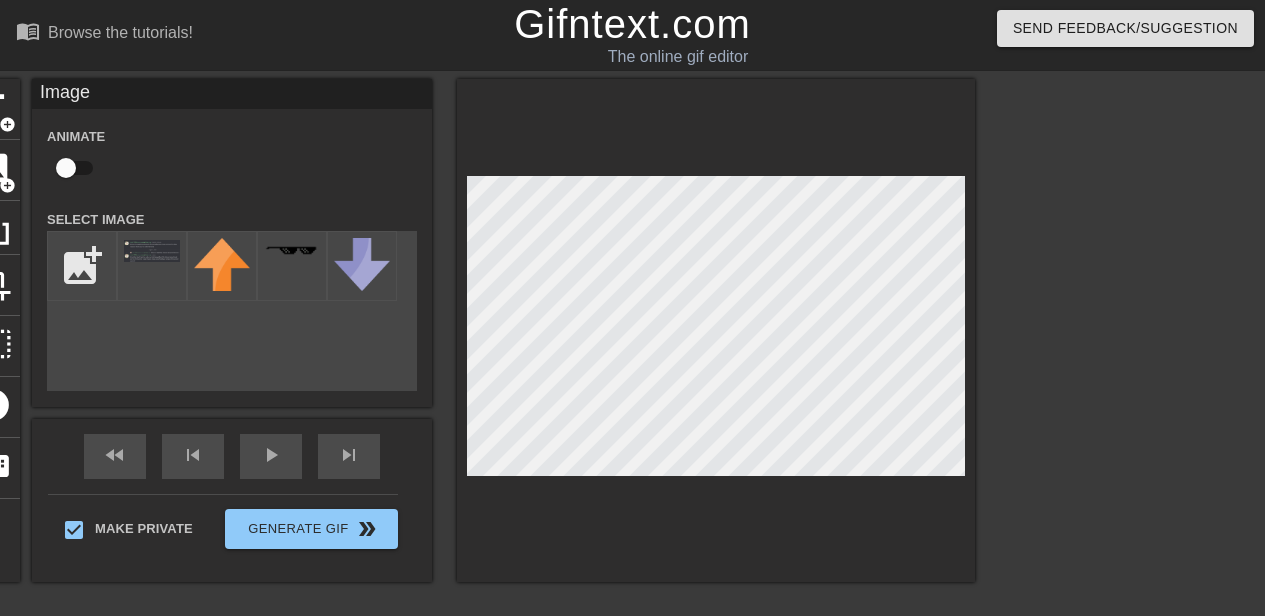click at bounding box center (716, 330) 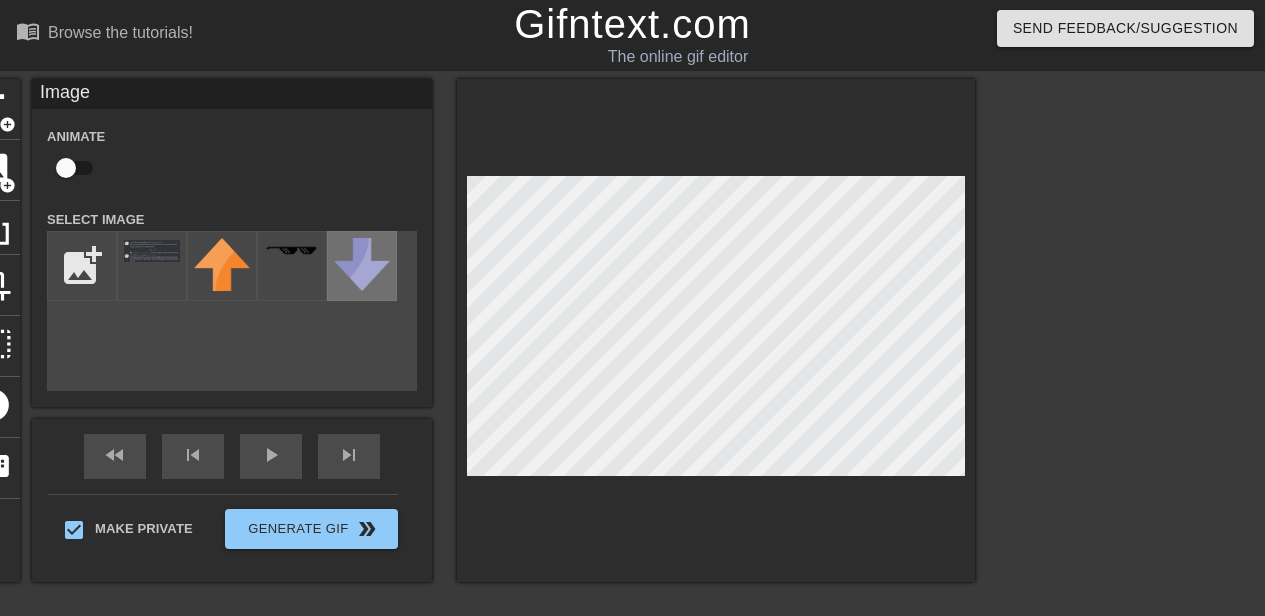 click on "title add_circle image add_circle crop photo_size_select_large help keyboard Image Animate Select Image add_photo_alternate fast_rewind skip_previous play_arrow skip_next Make Private Generate Gif double_arrow" at bounding box center (470, 330) 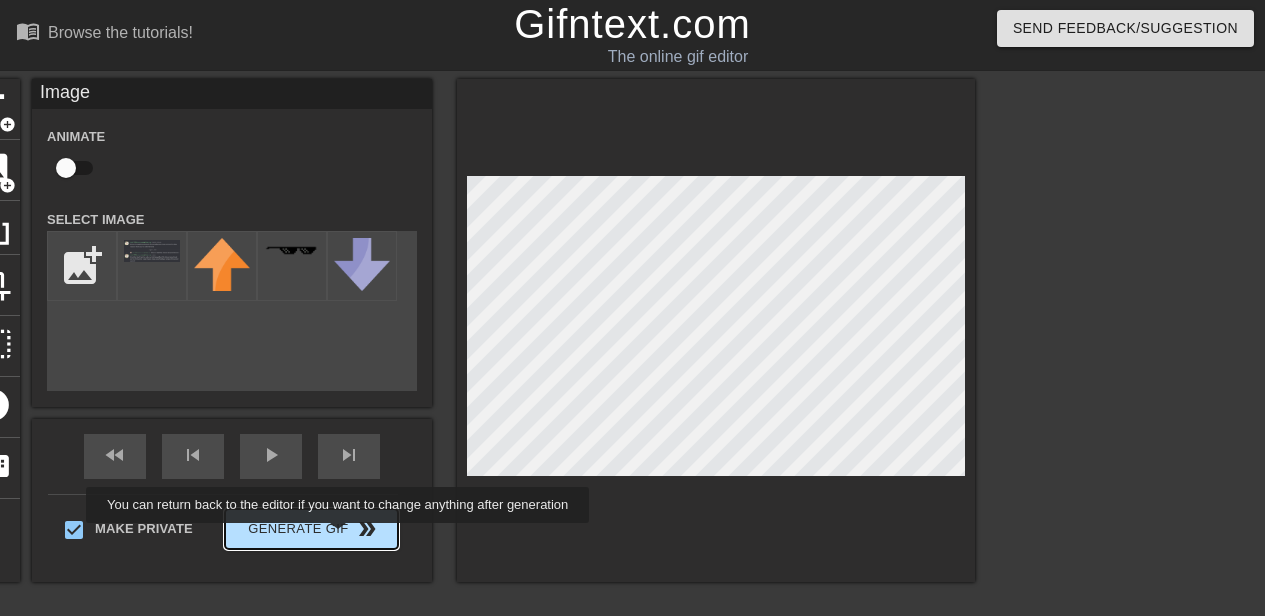 click on "Generate Gif double_arrow" at bounding box center (311, 529) 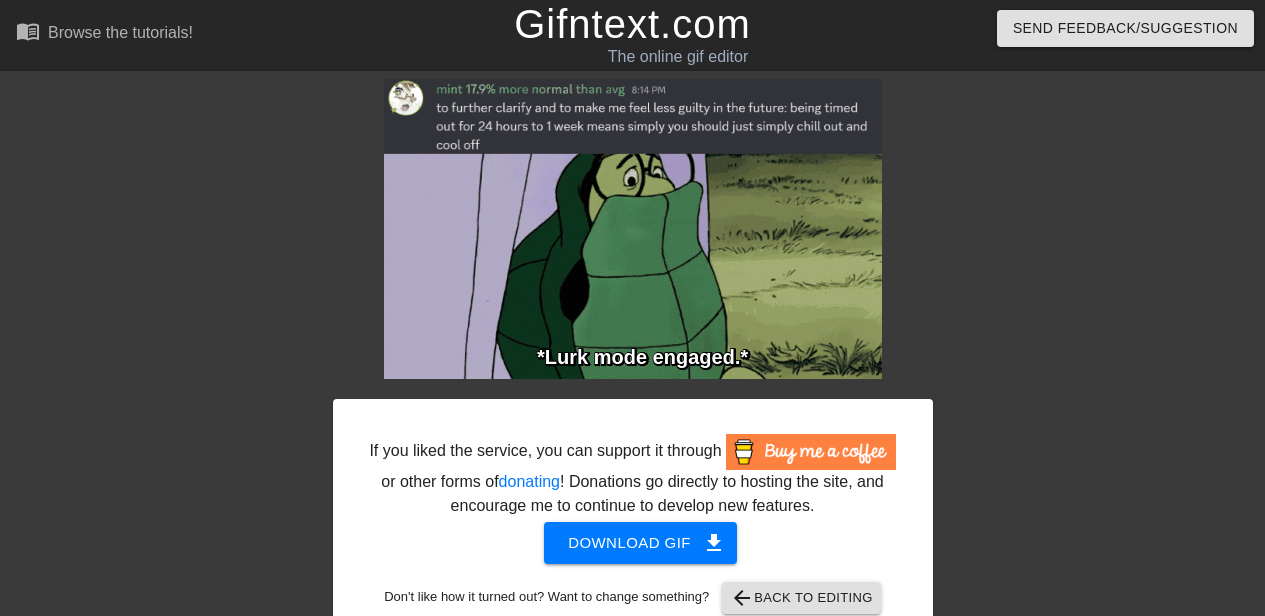 click at bounding box center (1107, 379) 